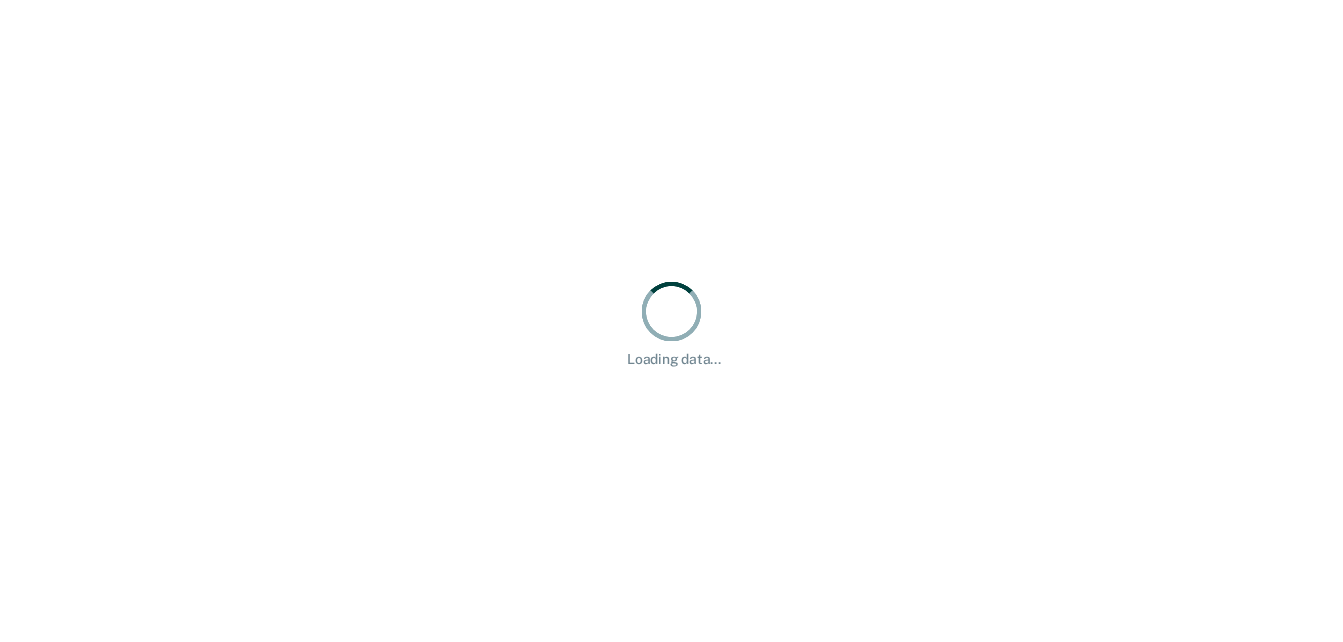 scroll, scrollTop: 0, scrollLeft: 0, axis: both 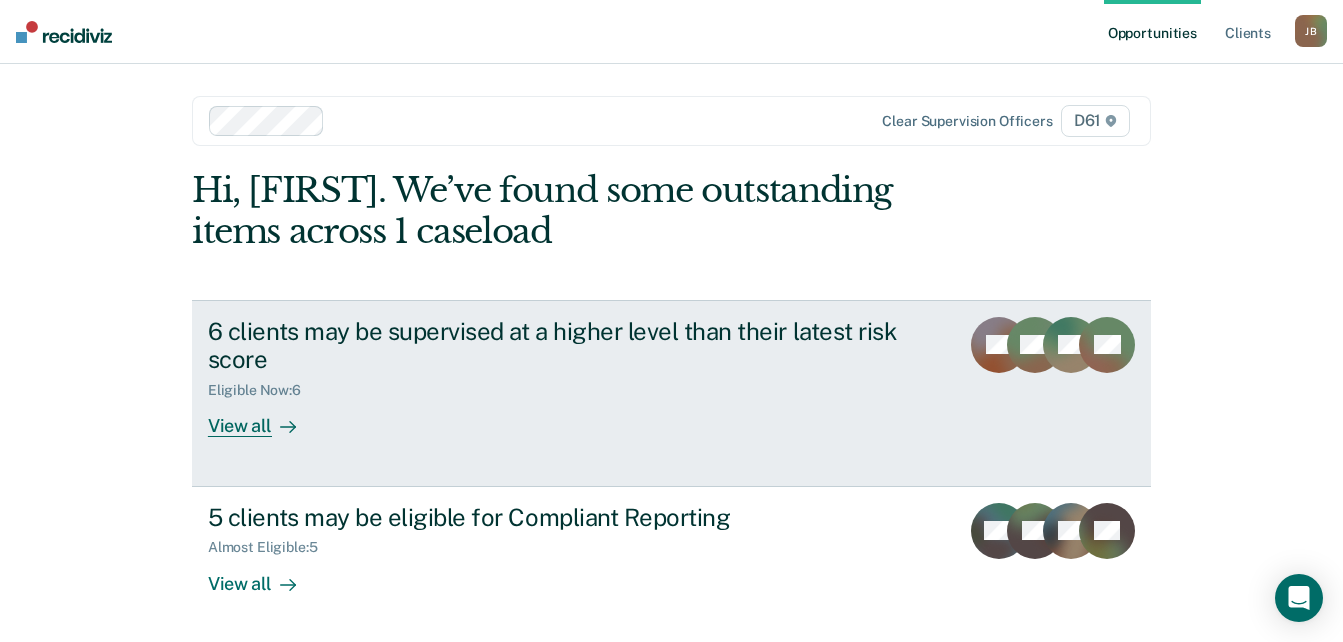 click on "6 clients may be supervised at a higher level than their latest risk score" at bounding box center [559, 346] 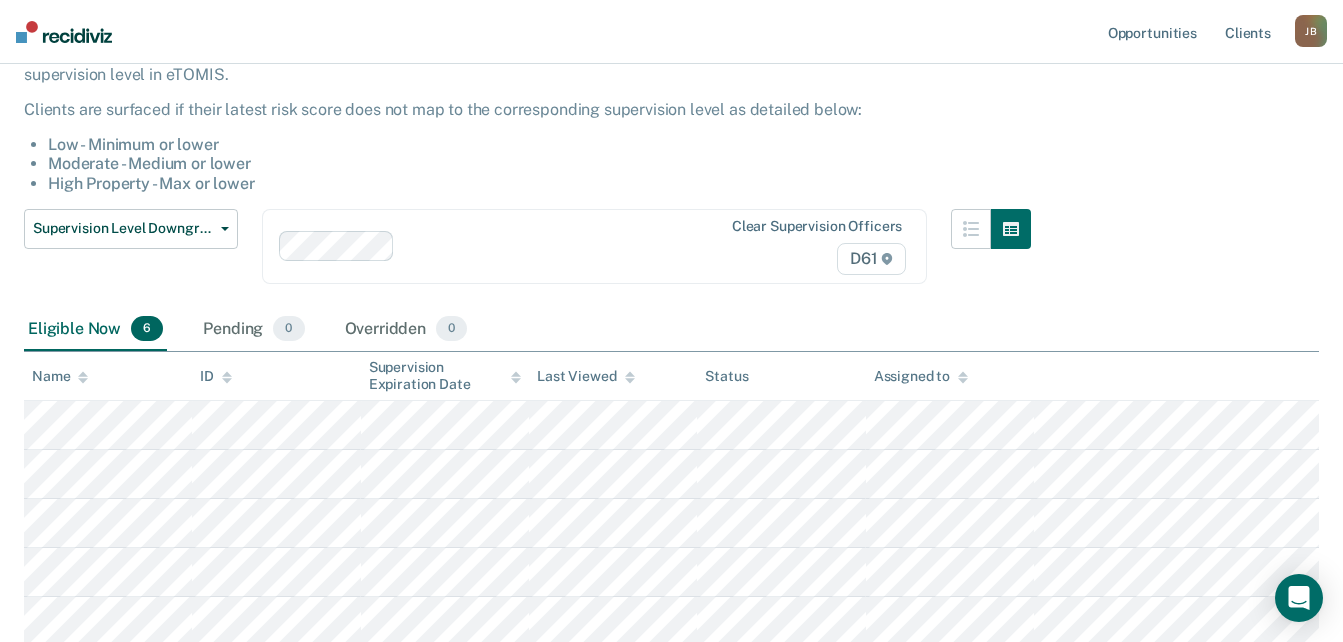scroll, scrollTop: 346, scrollLeft: 0, axis: vertical 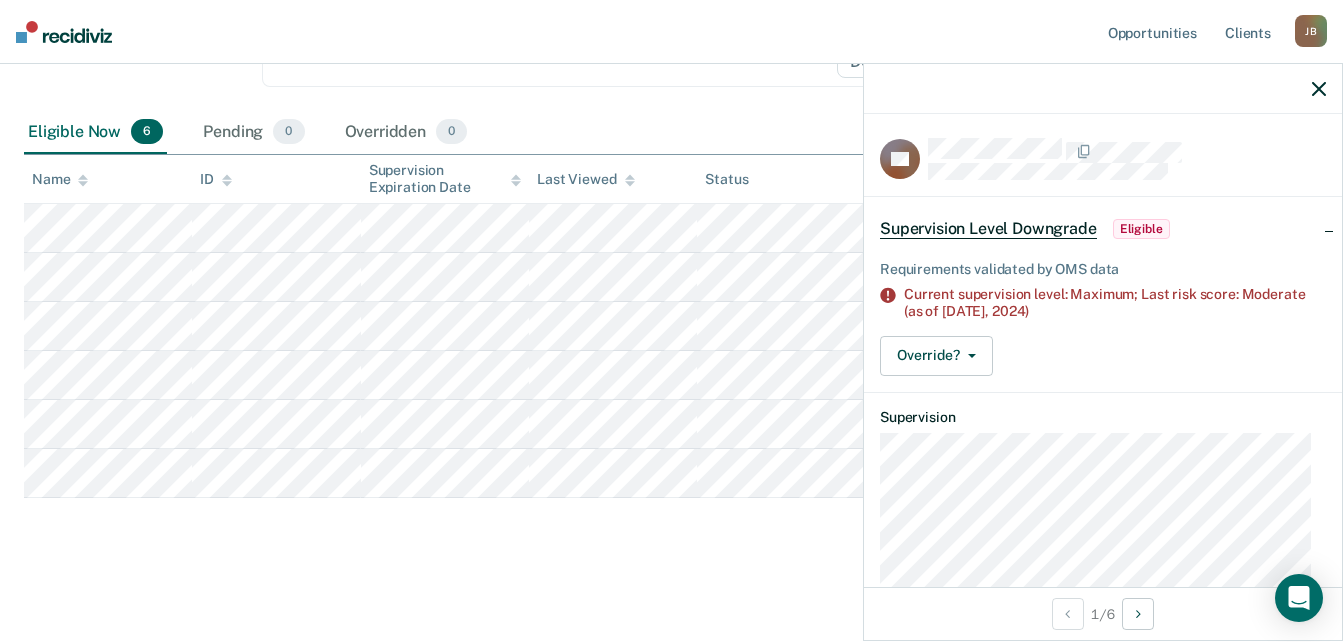click on "Eligible" at bounding box center [1141, 229] 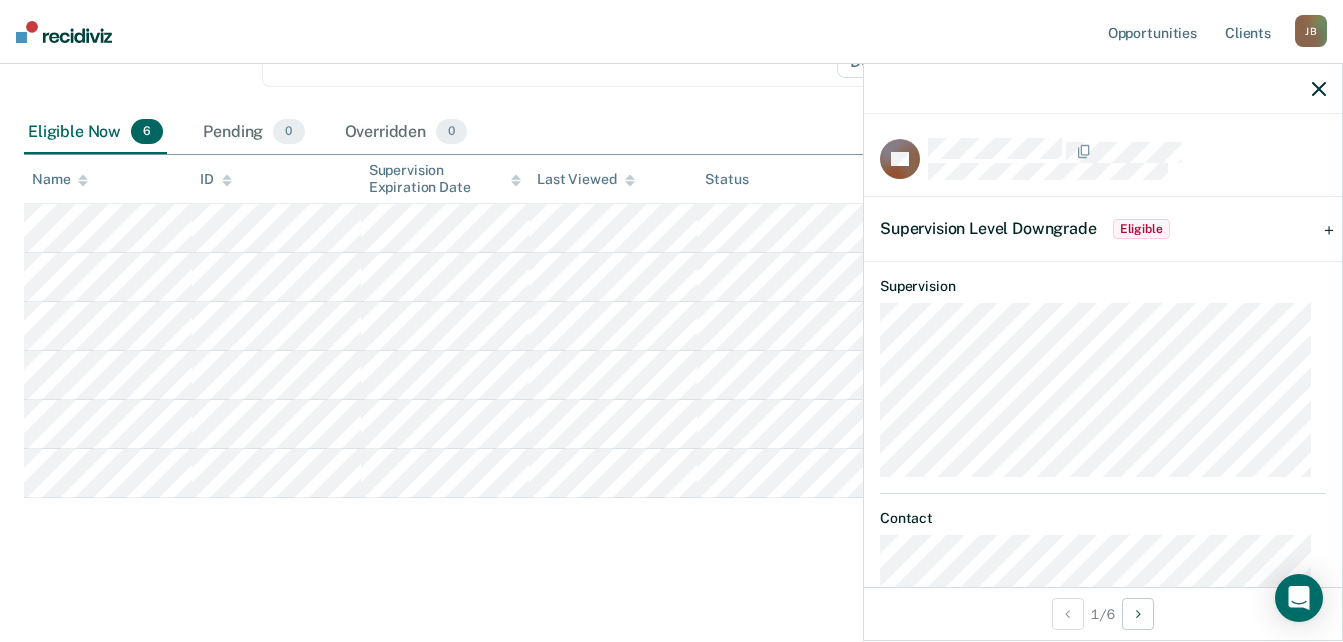 click on "Eligible" at bounding box center (1141, 229) 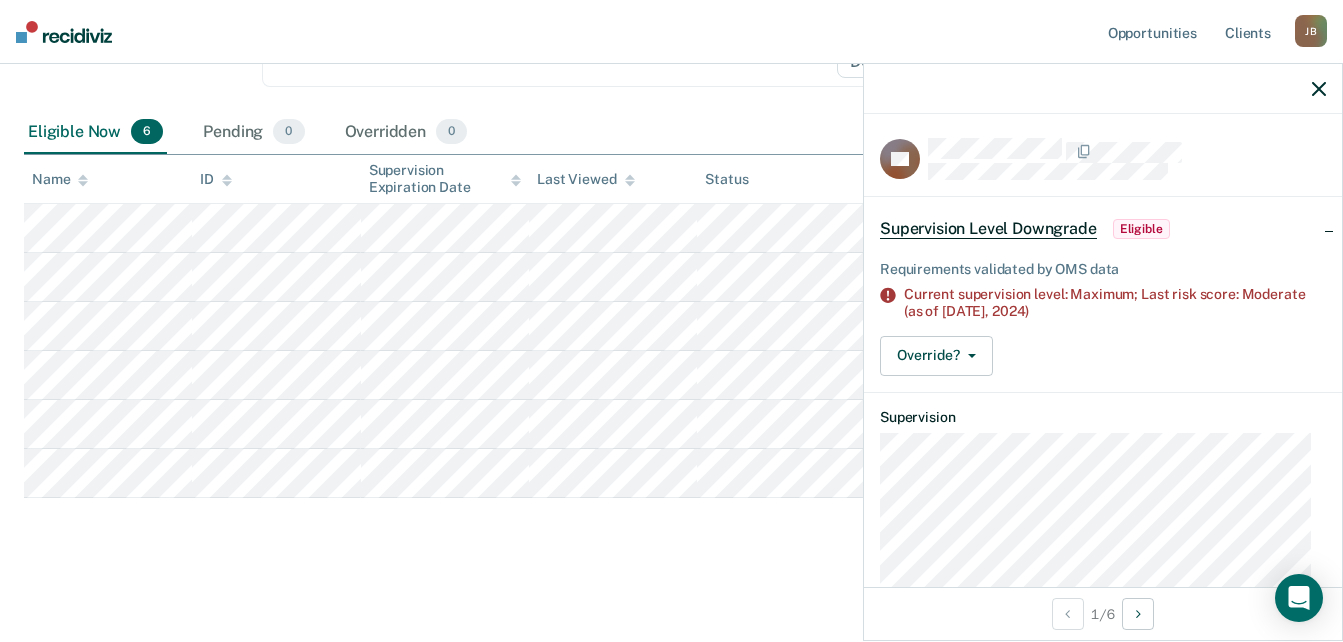 click on "Eligible" at bounding box center (1141, 229) 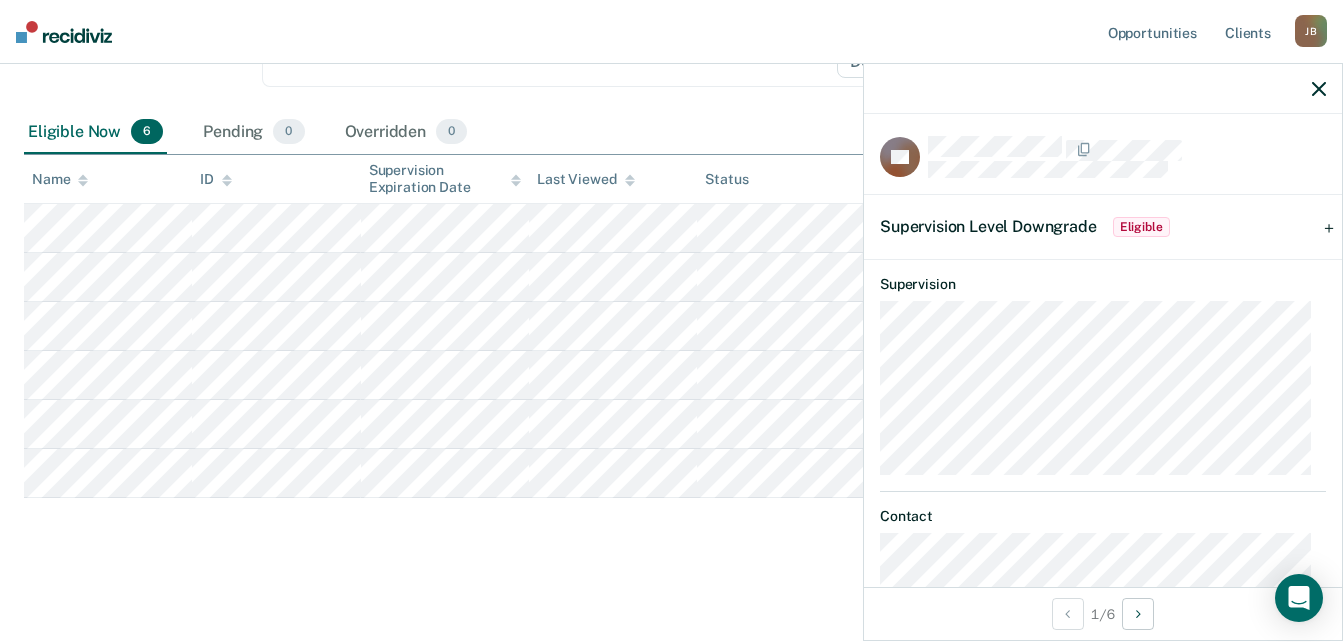 scroll, scrollTop: 0, scrollLeft: 0, axis: both 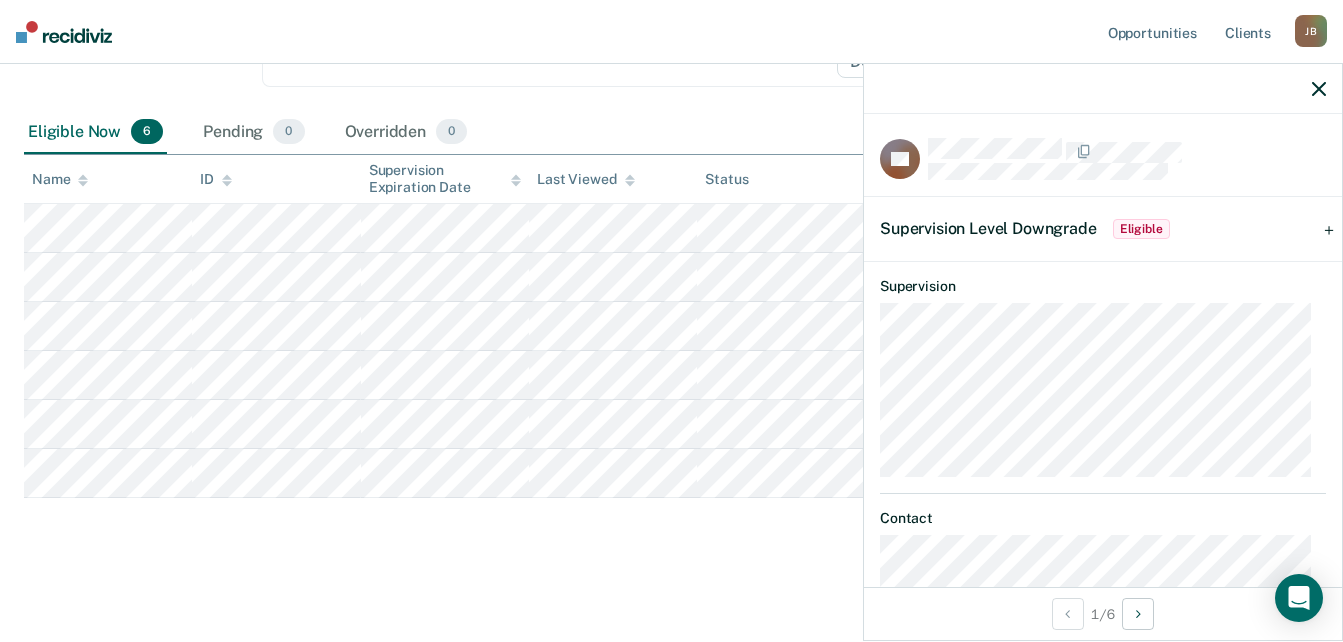 click on "Supervision Level Downgrade Eligible" at bounding box center (1103, 229) 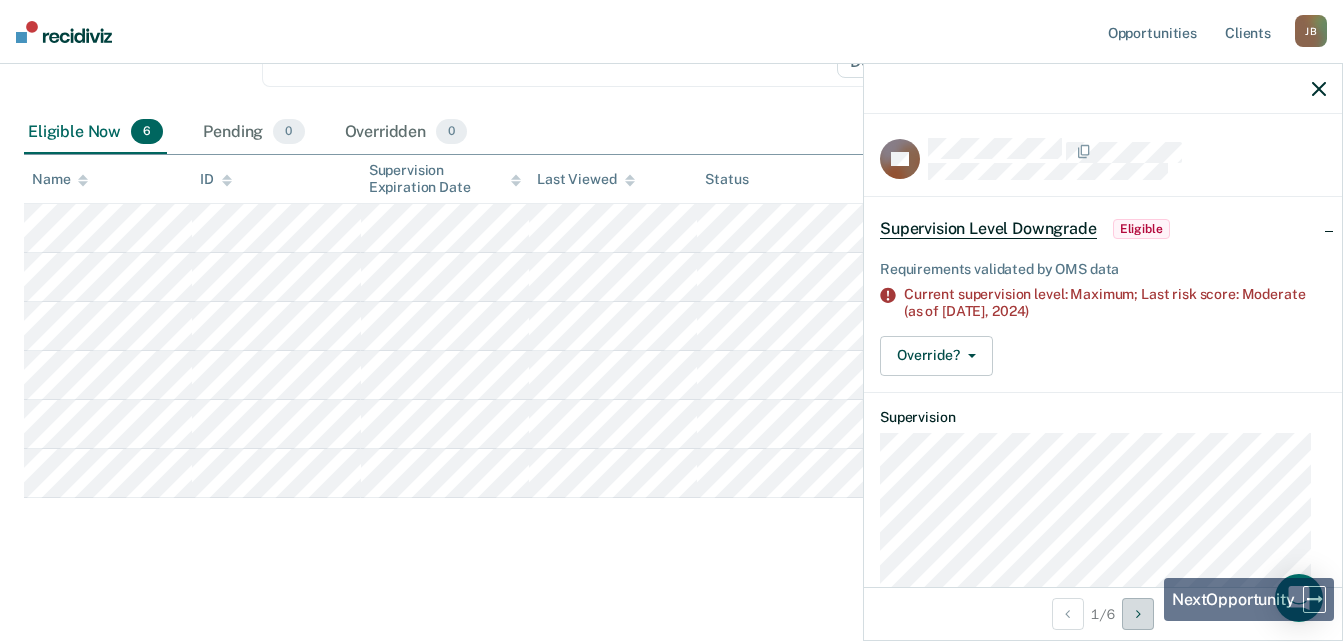 click at bounding box center [1138, 614] 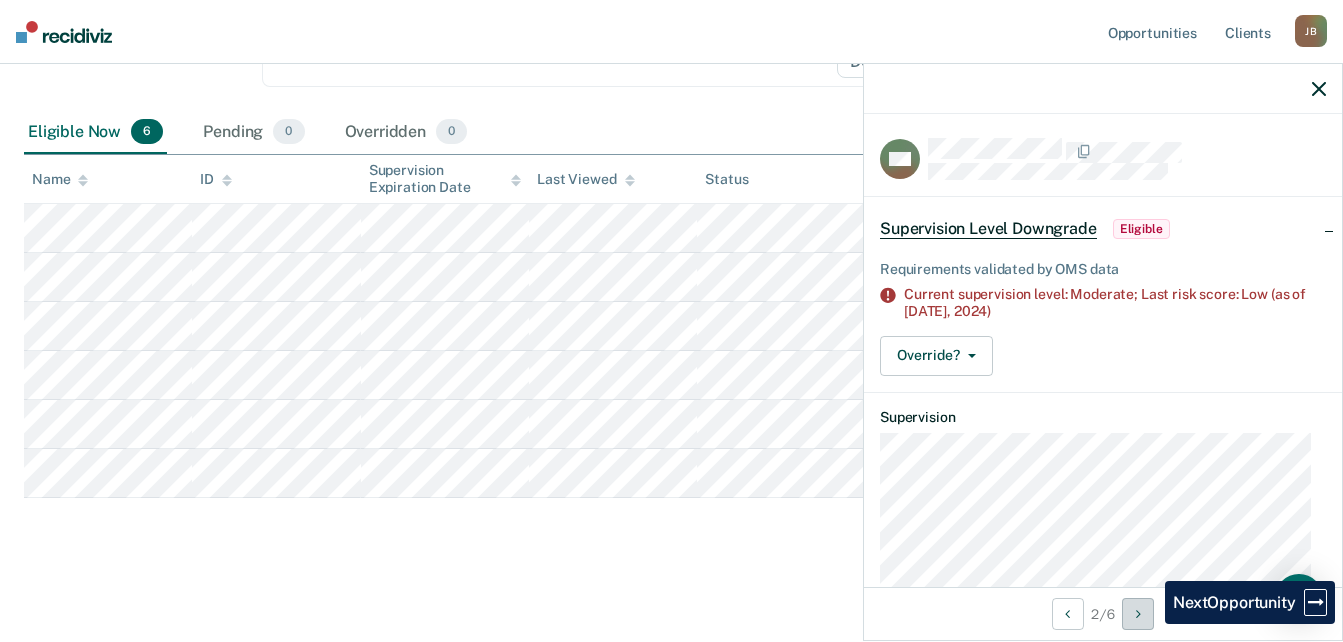 click at bounding box center [1138, 614] 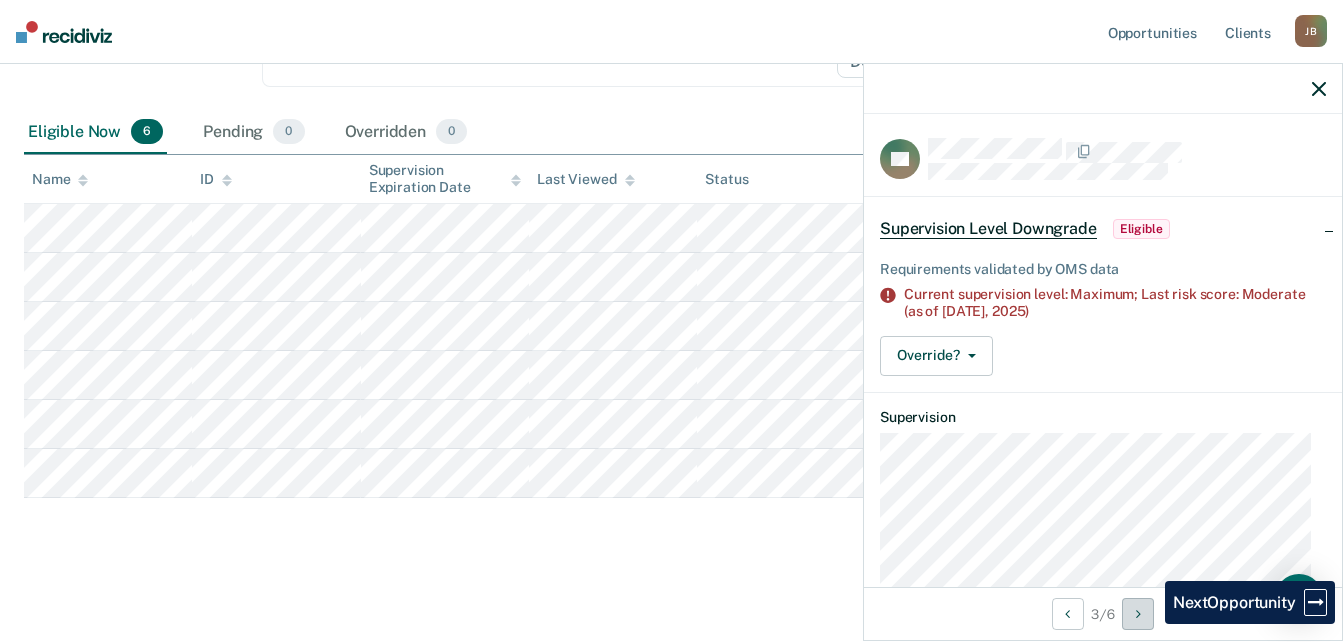 click at bounding box center (1138, 614) 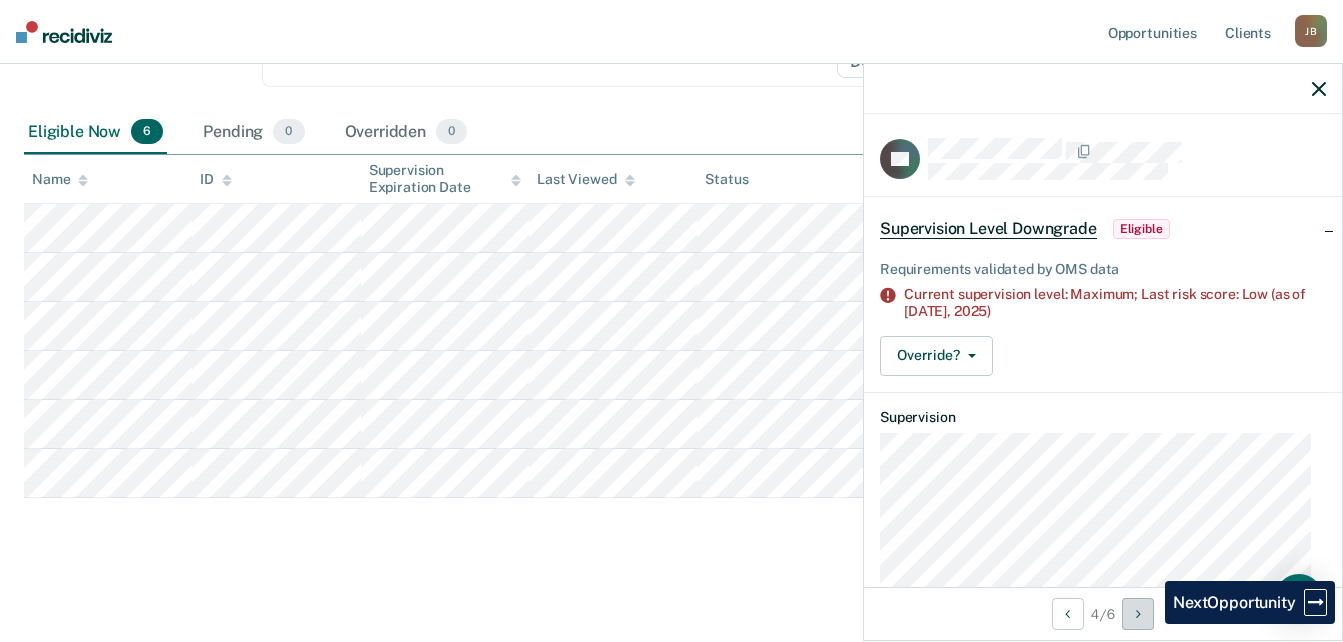 click at bounding box center [1138, 614] 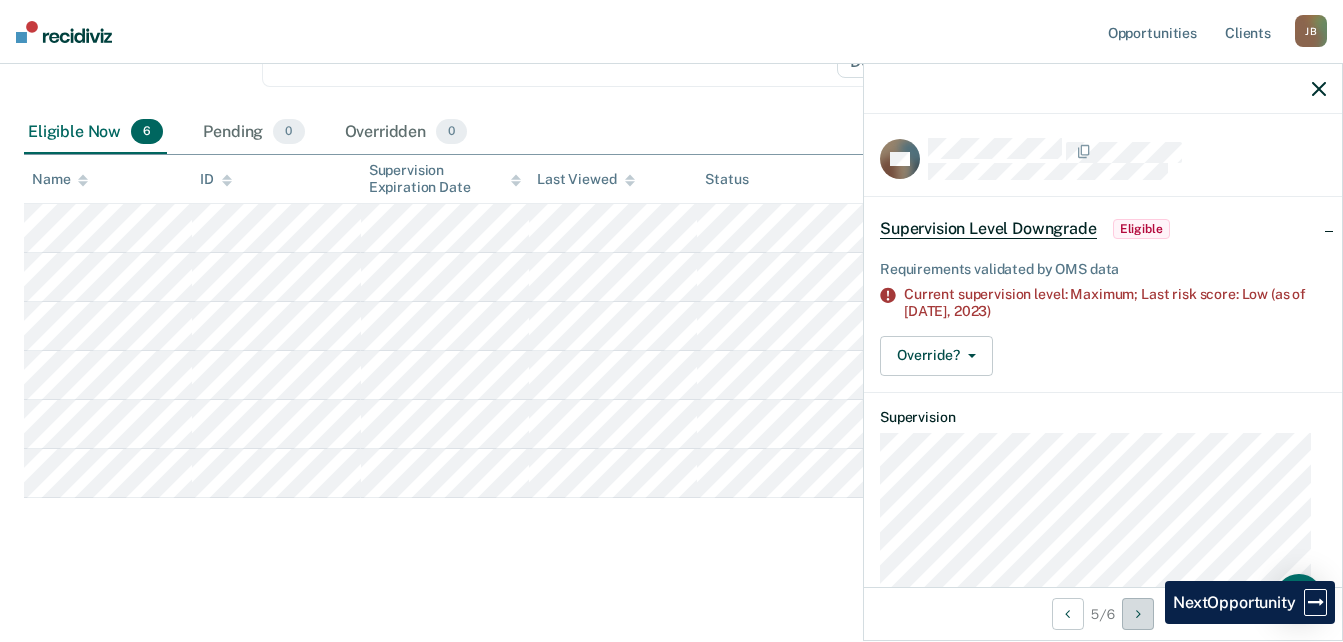 click at bounding box center [1138, 614] 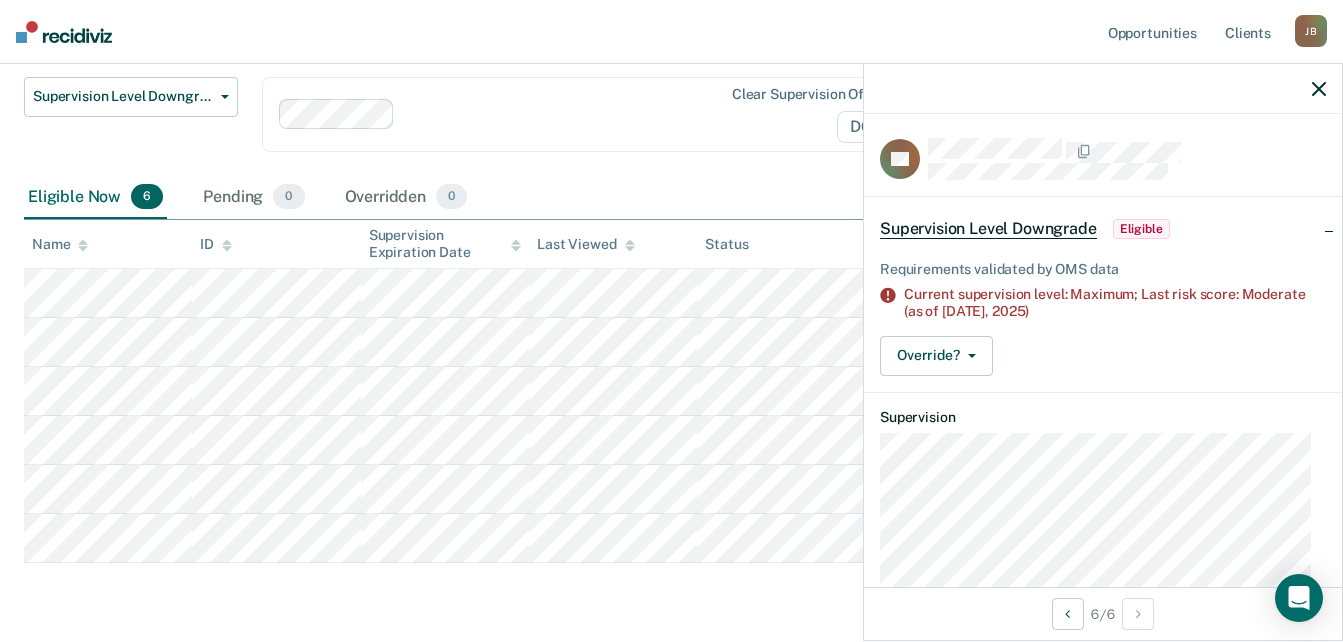 scroll, scrollTop: 246, scrollLeft: 0, axis: vertical 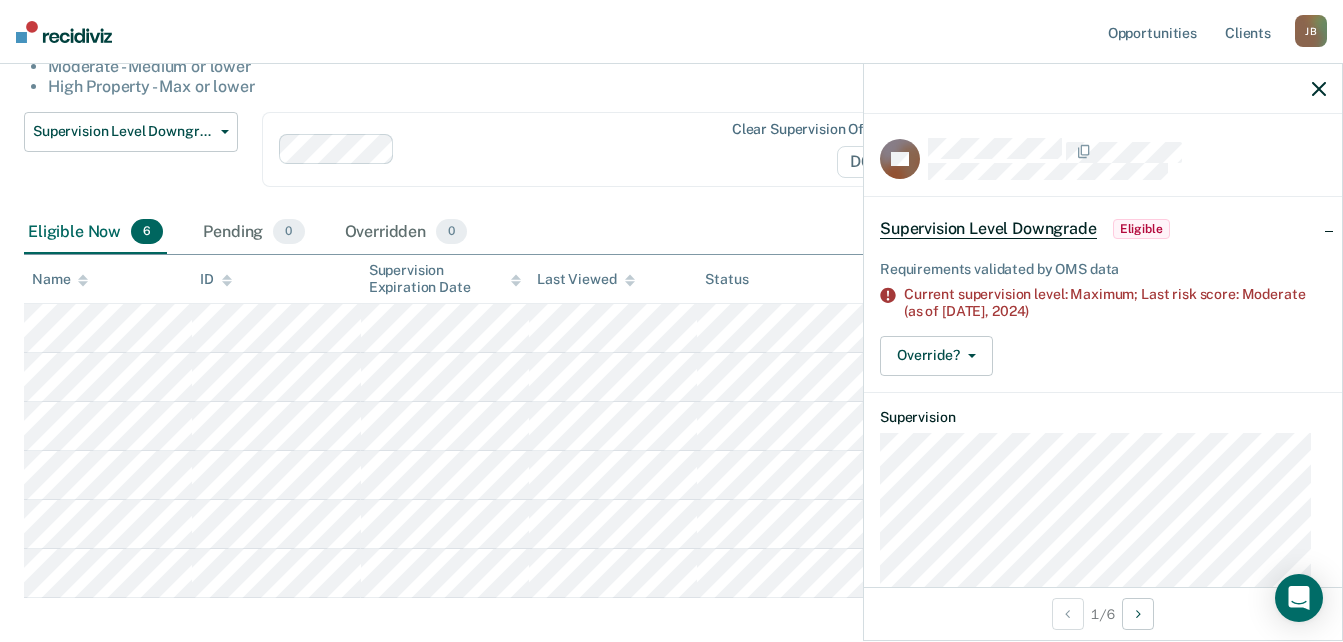 click on "Eligible" at bounding box center (1141, 229) 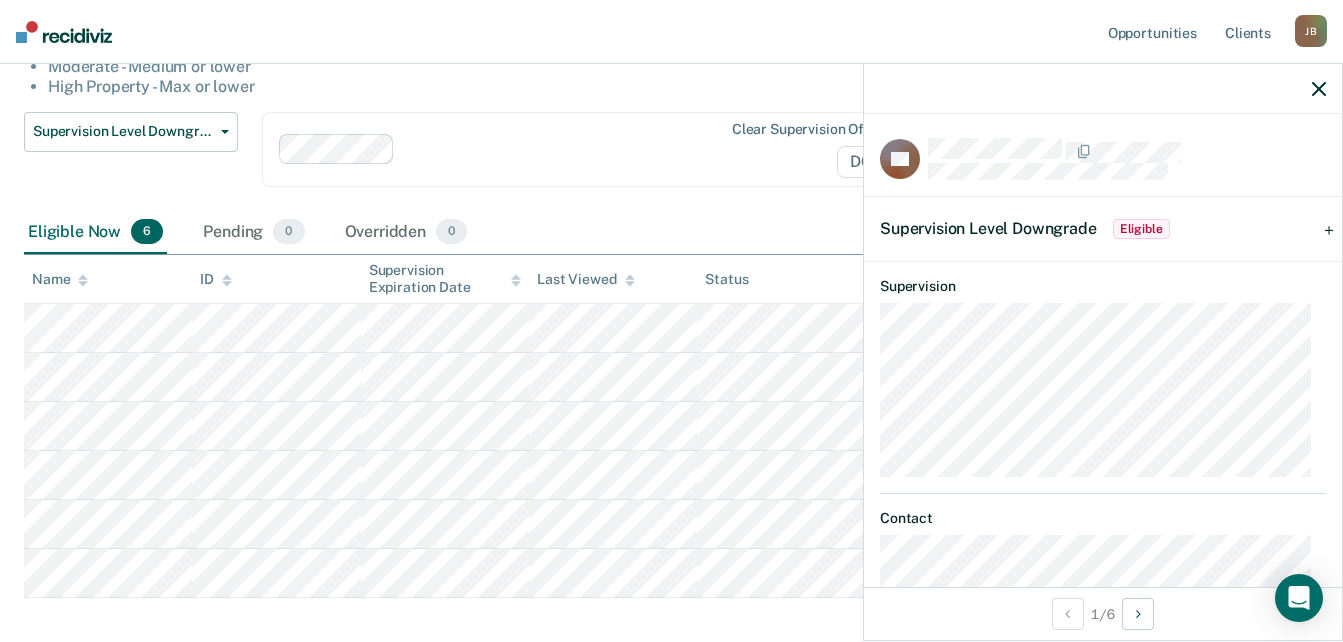 click on "Eligible" at bounding box center (1141, 229) 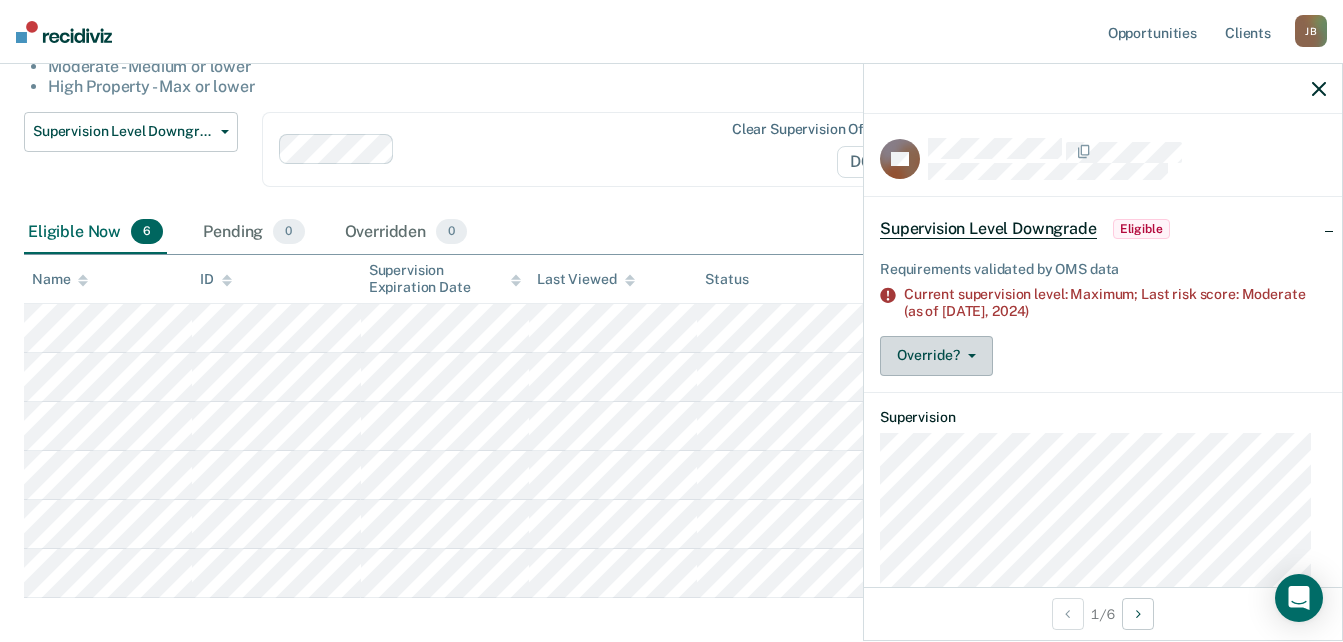 click 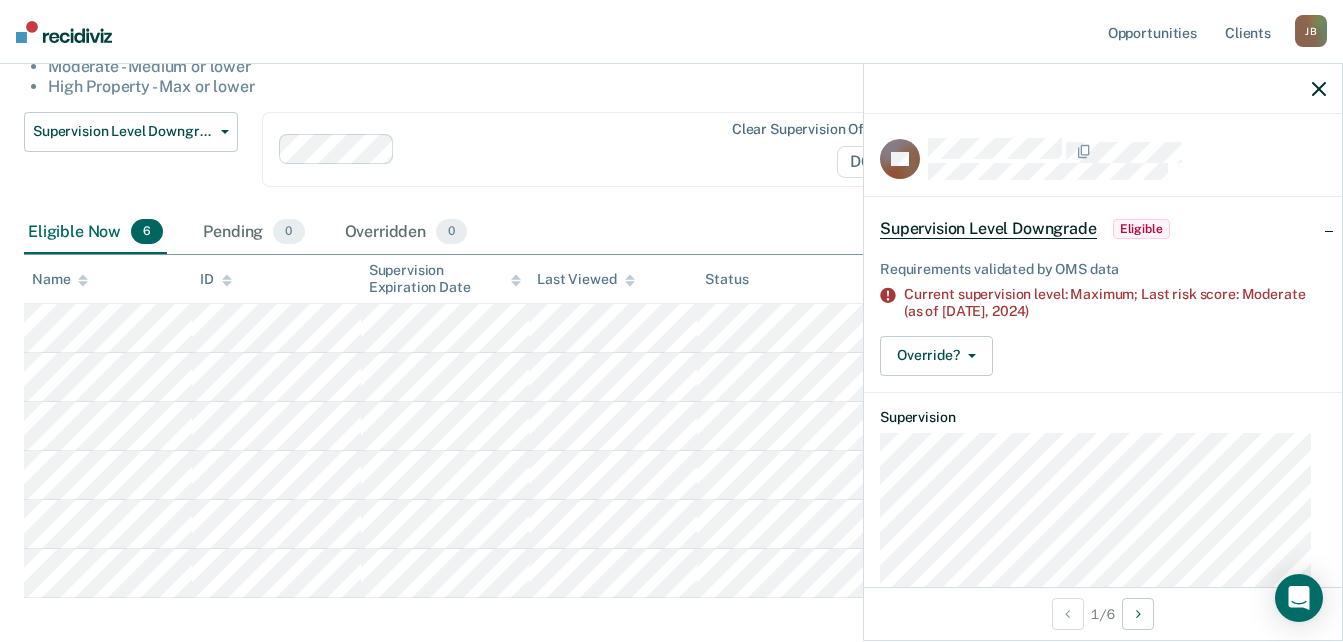 click on "Override? Mark Pending Mark Overridden" at bounding box center [1103, 356] 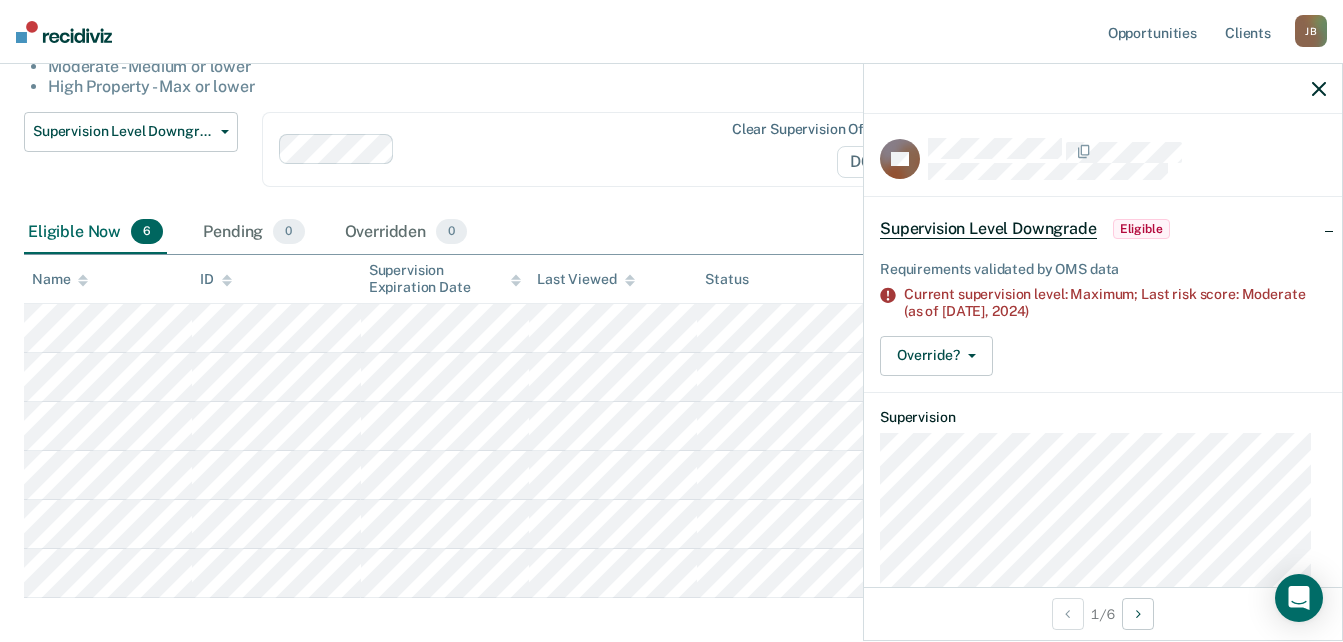 click on "Supervision Level Downgrade Supervision Level Downgrade Suspension of Direct Supervision Compliant Reporting - 2025 Policy Clear   supervision officers D61" at bounding box center [527, 161] 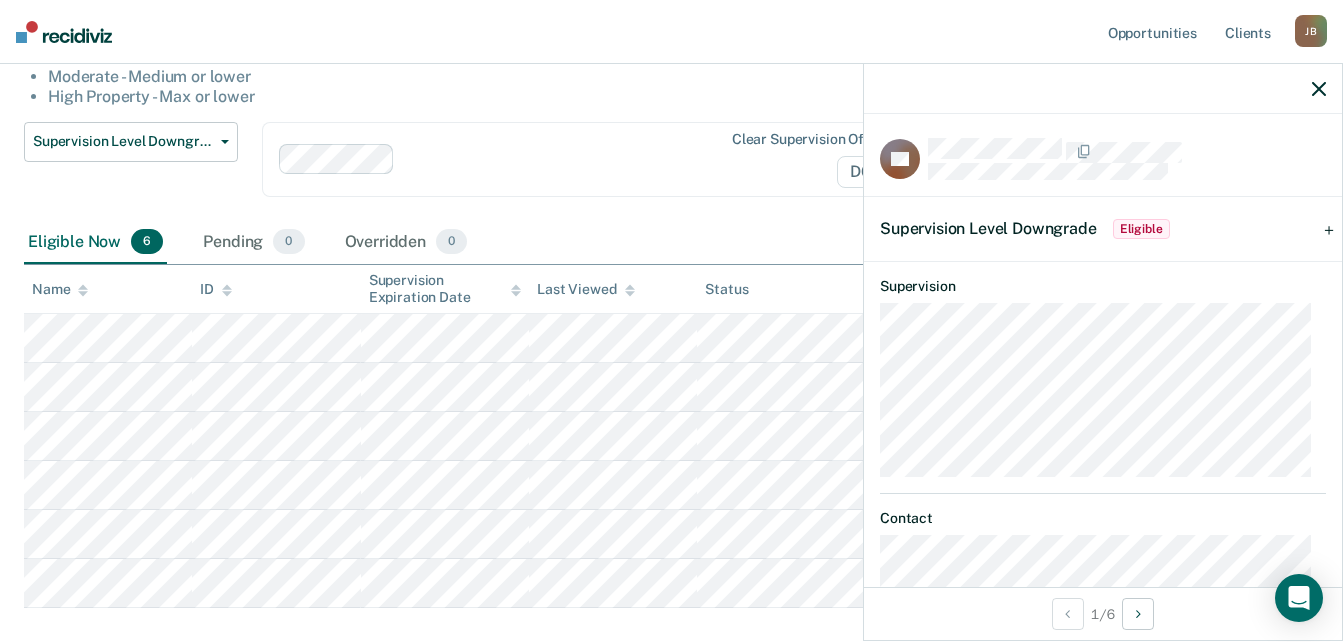 scroll, scrollTop: 346, scrollLeft: 0, axis: vertical 